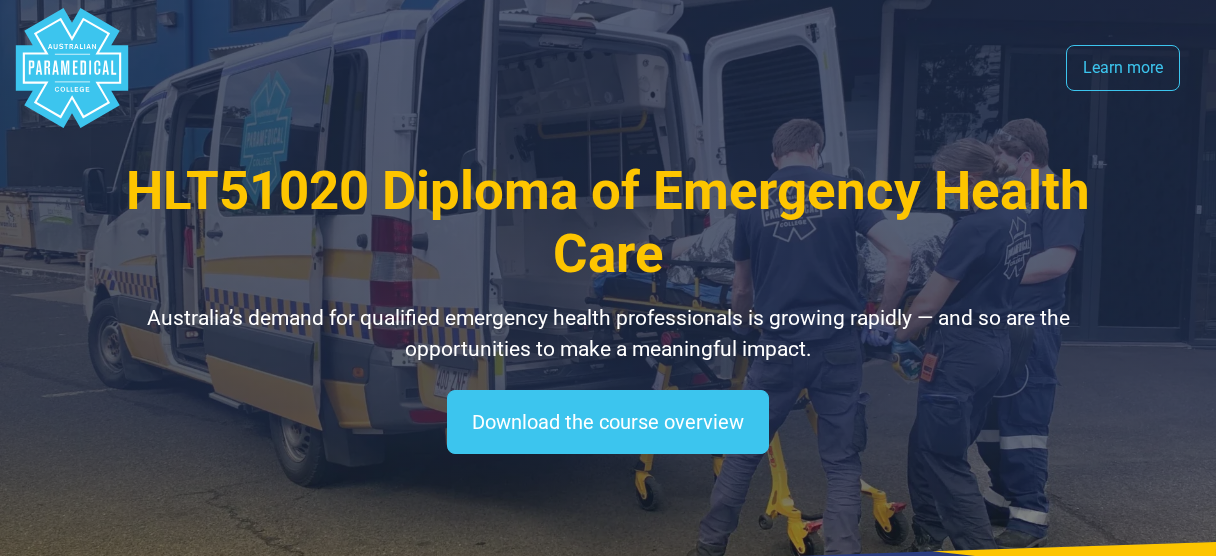 scroll, scrollTop: 0, scrollLeft: 0, axis: both 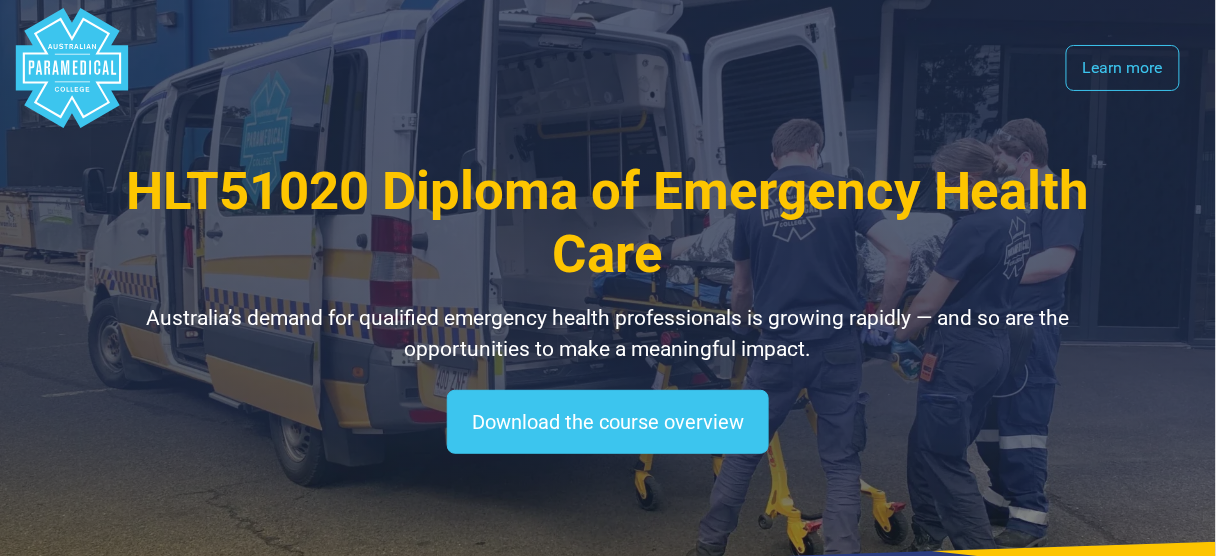 click on "HLT51020 Diploma of Emergency Health Care" at bounding box center (607, 223) 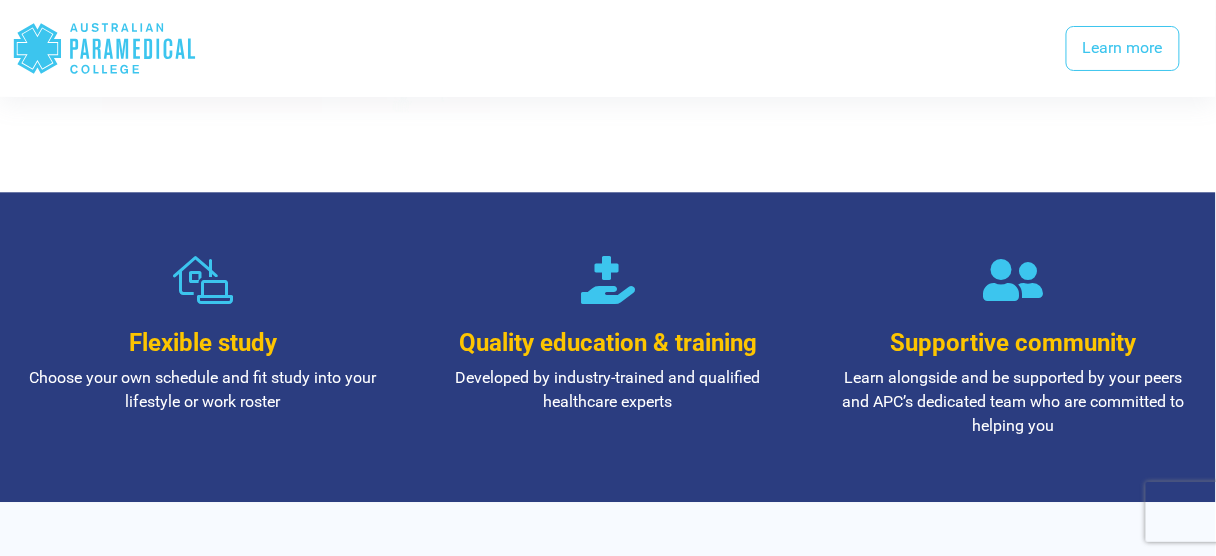scroll, scrollTop: 1152, scrollLeft: 0, axis: vertical 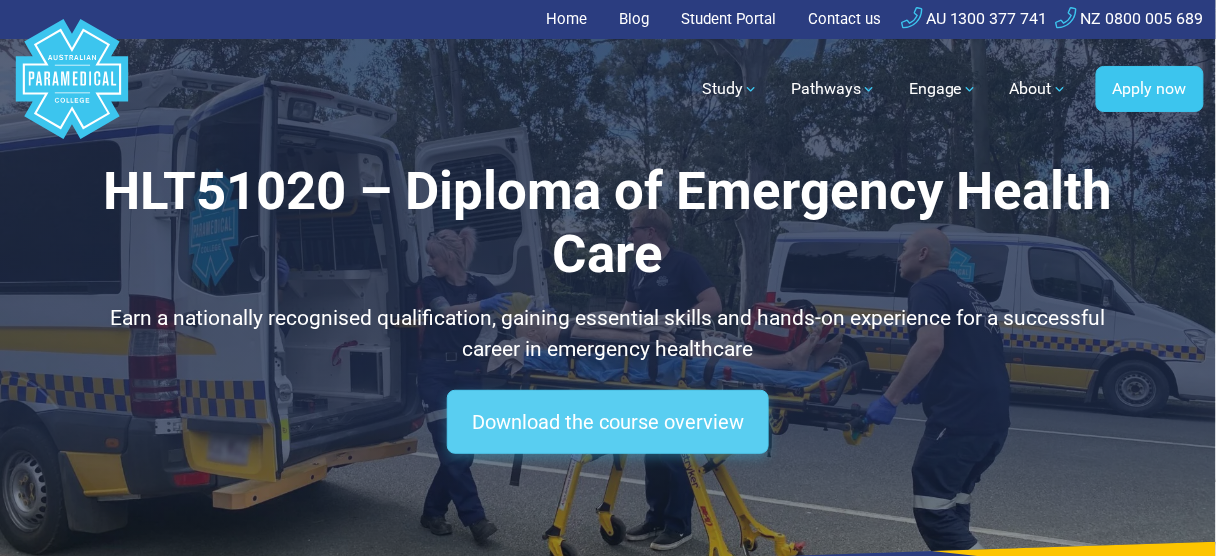 click on "Download the course overview" at bounding box center (608, 422) 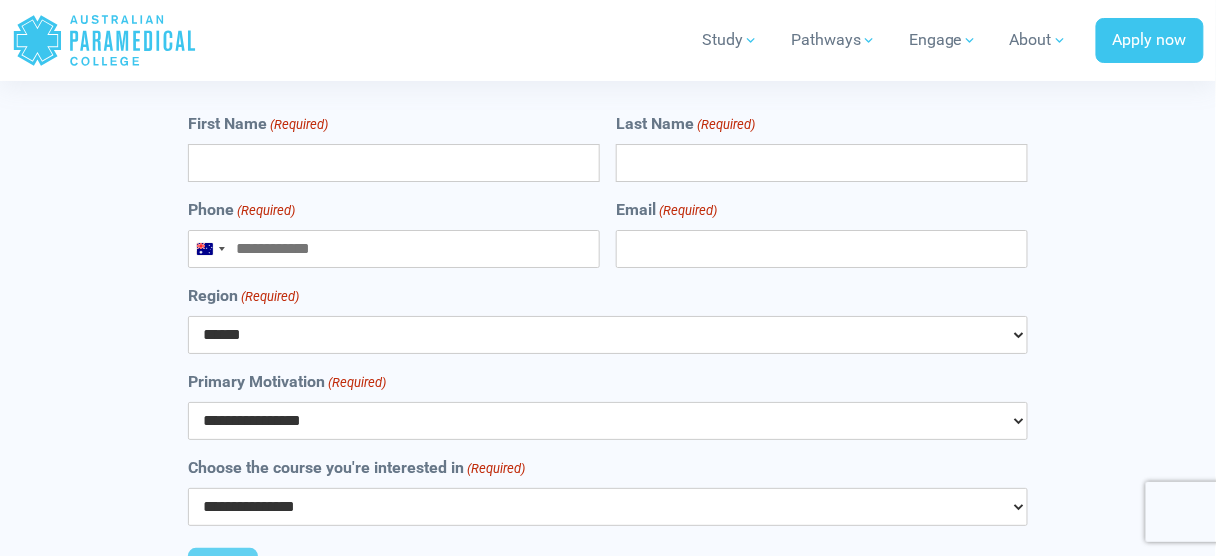 scroll, scrollTop: 11195, scrollLeft: 0, axis: vertical 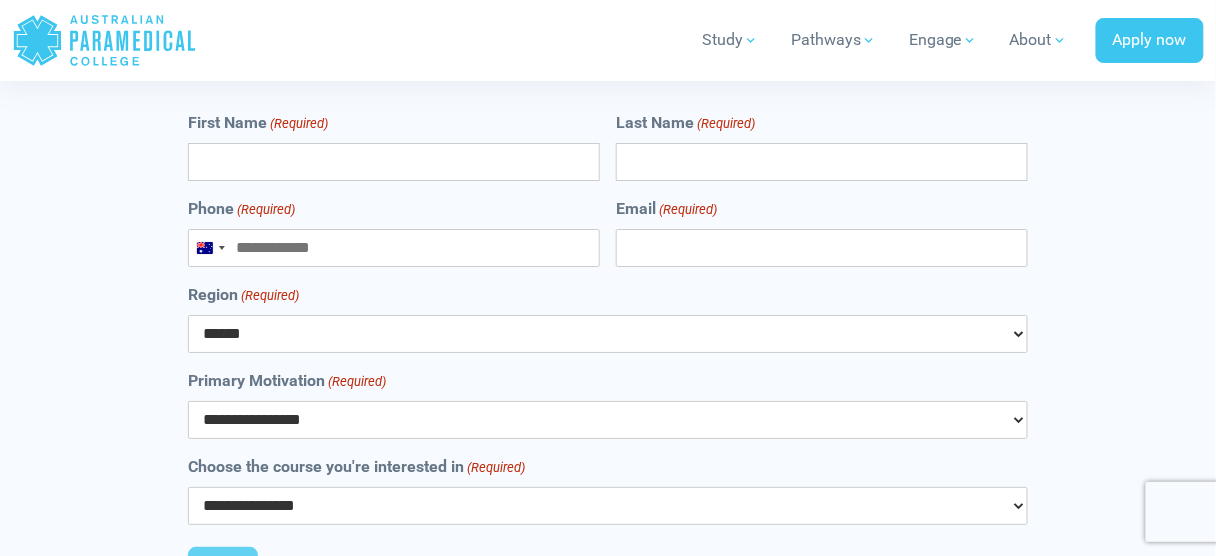 click on "First Name (Required)" at bounding box center (394, 162) 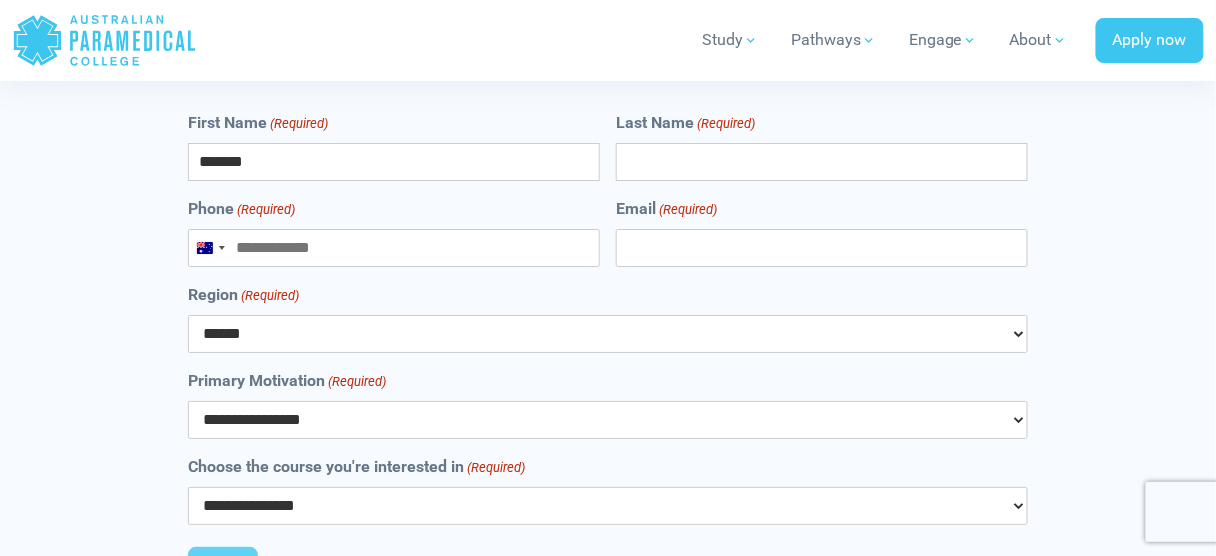 type on "*******" 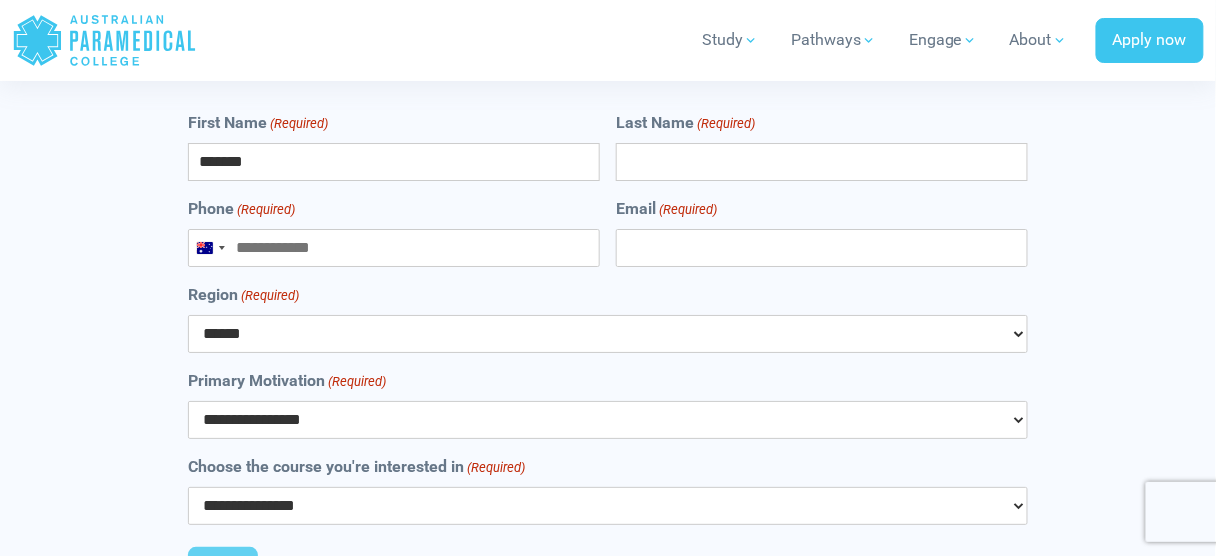 click on "Last Name (Required)" at bounding box center [822, 162] 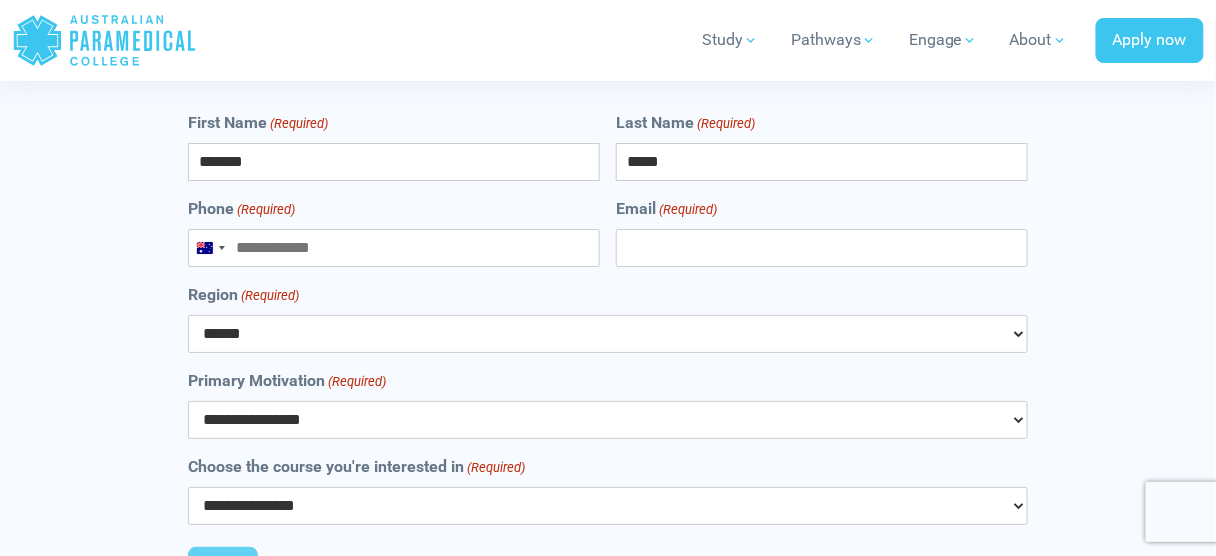 type on "*****" 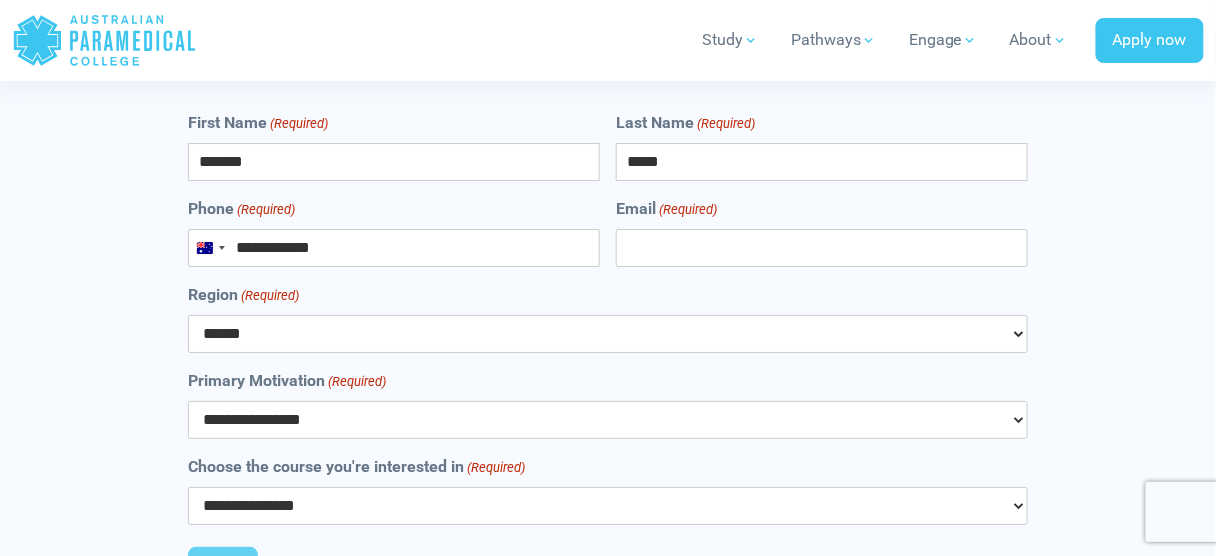 type on "**********" 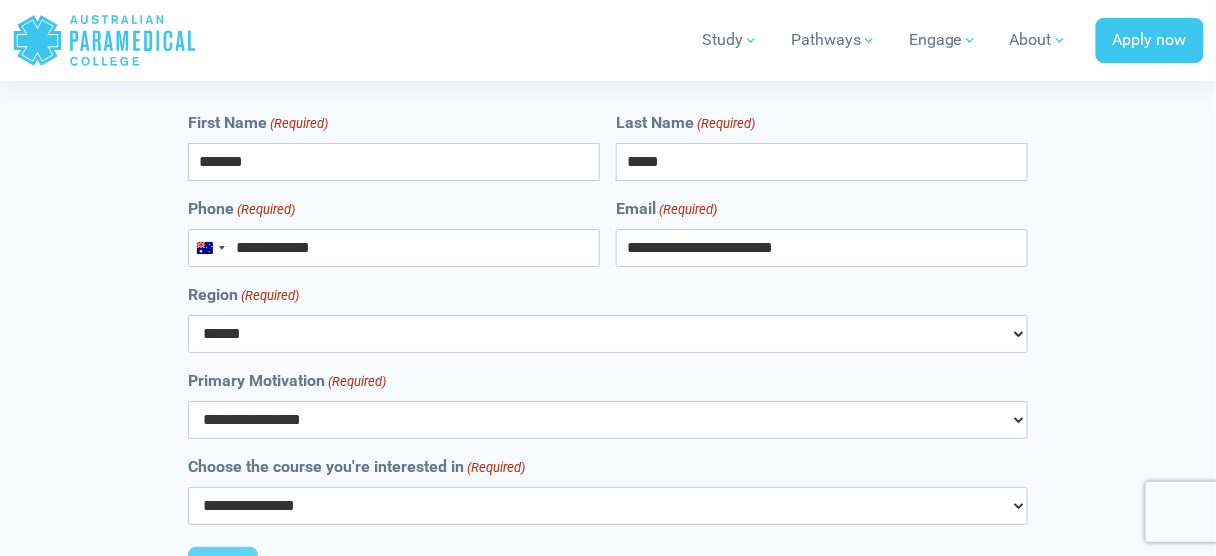 type on "**********" 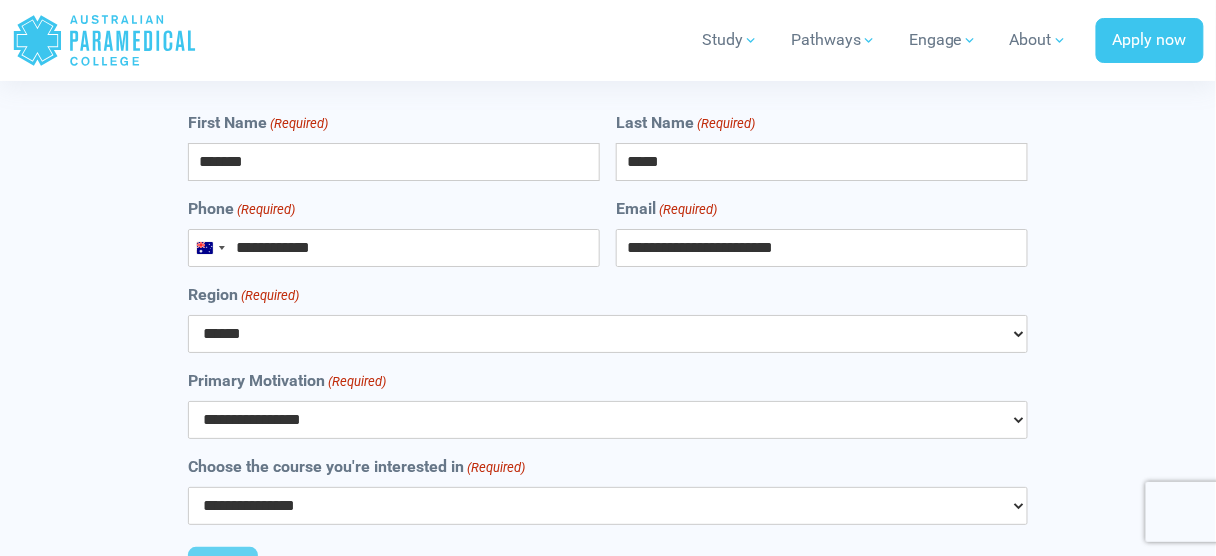 click on "****** *** *** *** ** ** *** ** *** **" at bounding box center (608, 334) 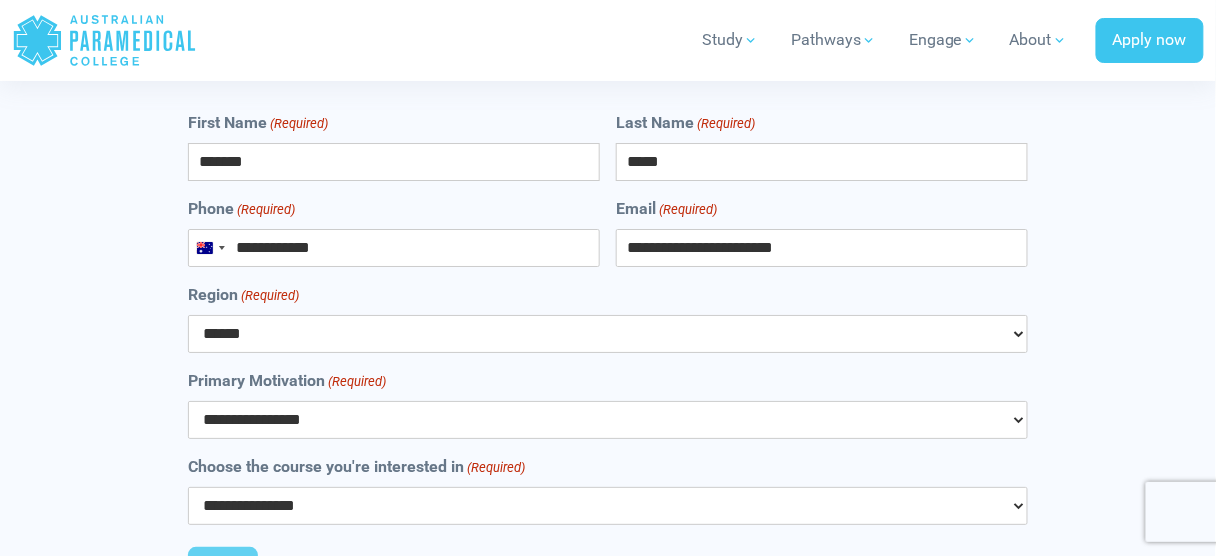 select on "**" 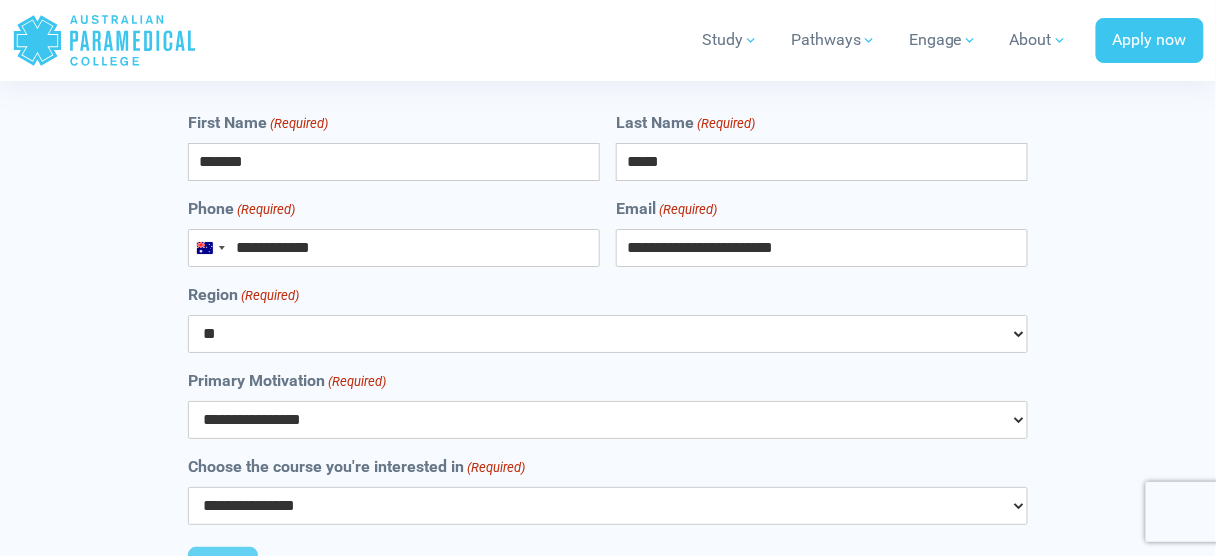 click on "****** *** *** *** ** ** *** ** *** **" at bounding box center (608, 334) 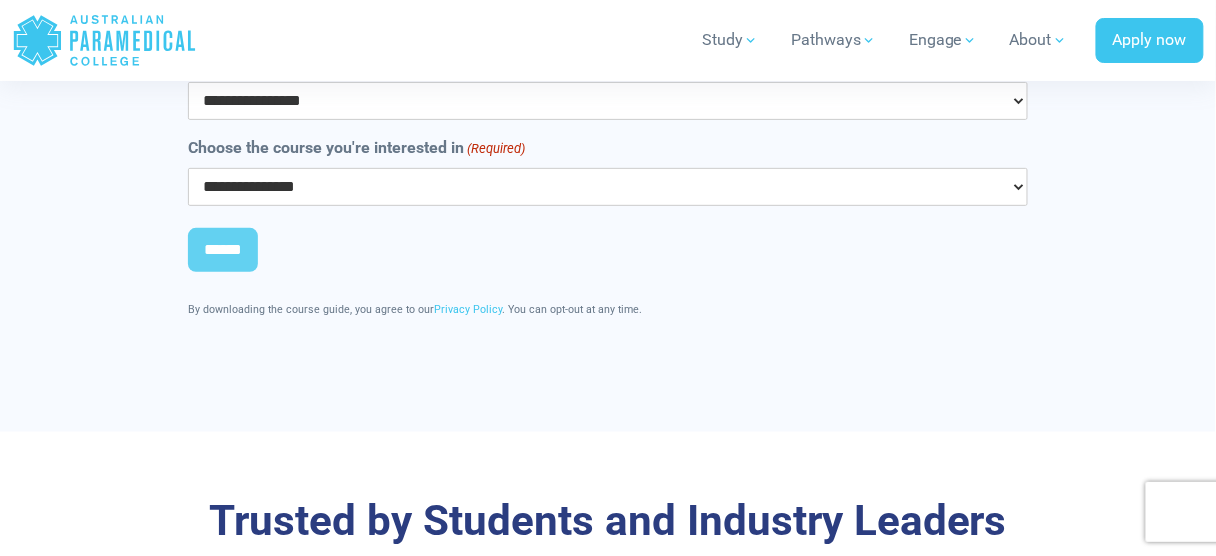scroll, scrollTop: 11515, scrollLeft: 0, axis: vertical 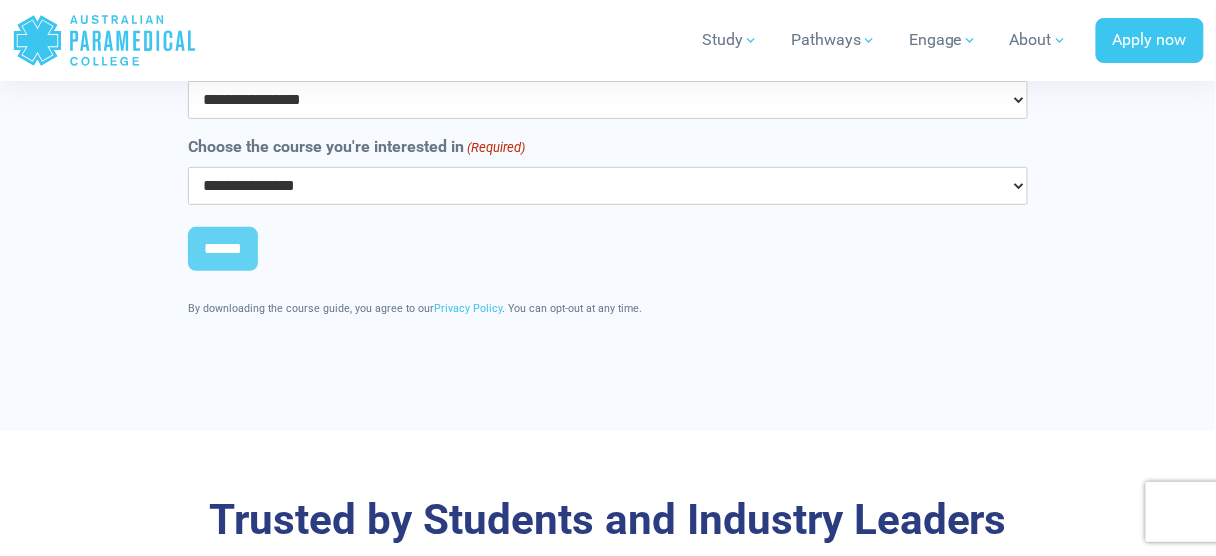 click on "**********" at bounding box center (608, 100) 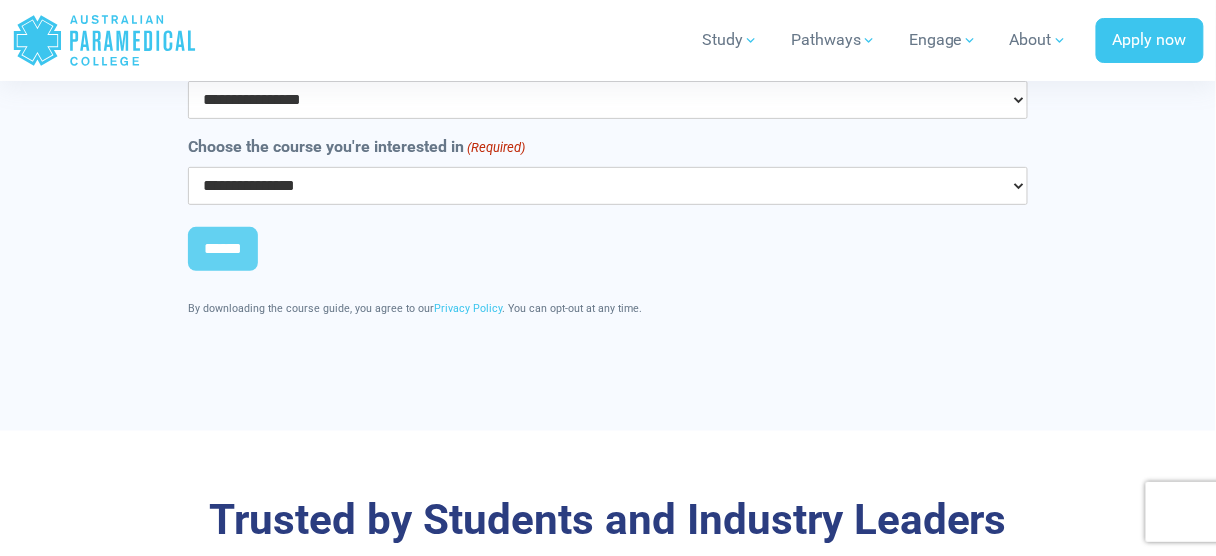 click on "**********" at bounding box center (608, 186) 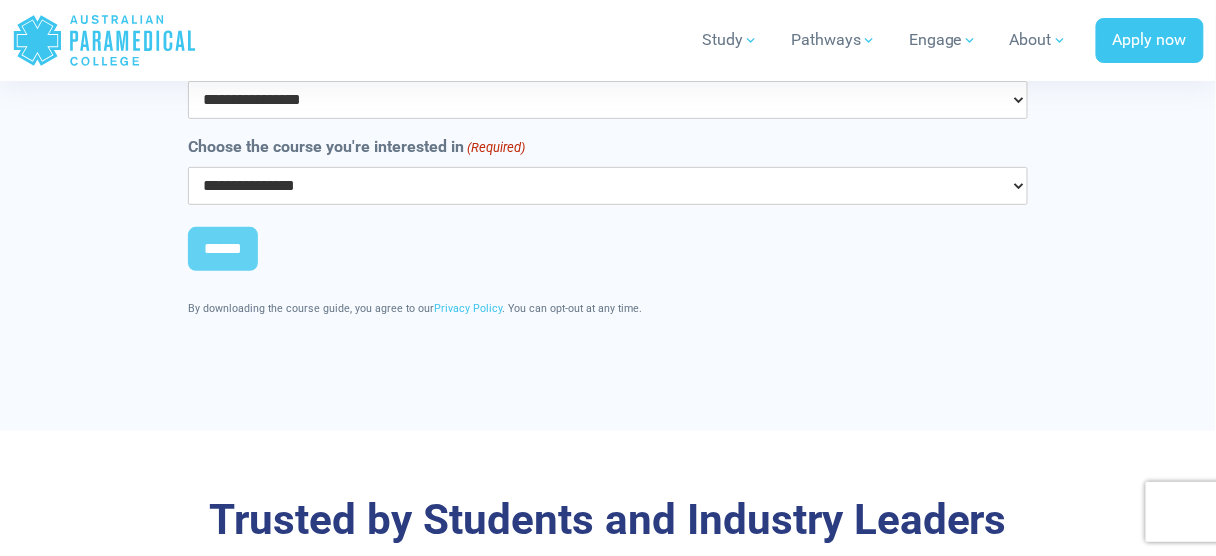 select on "**********" 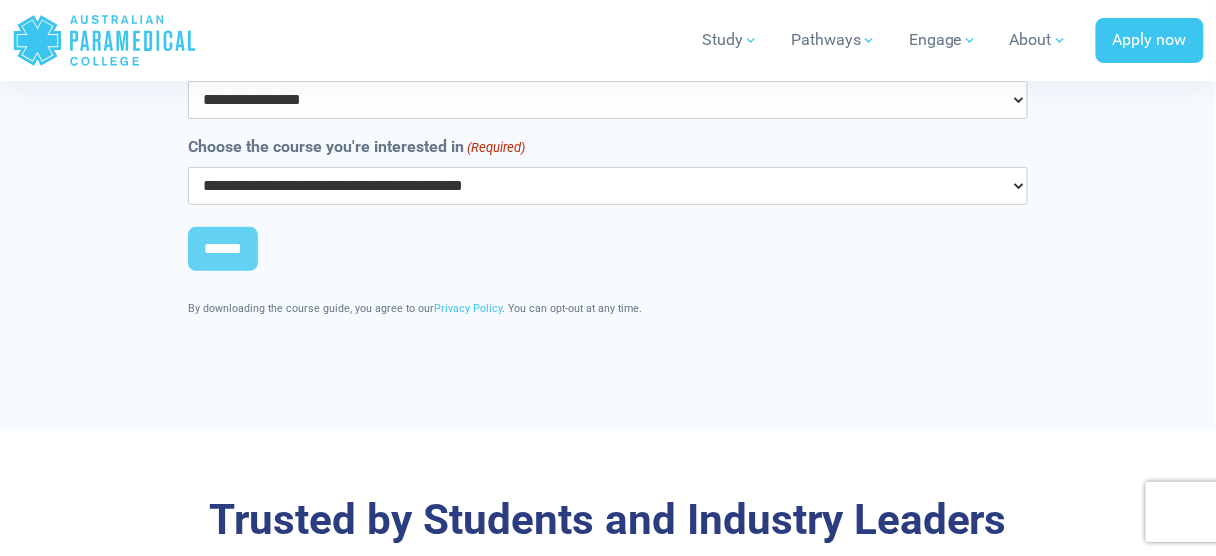 click on "**********" at bounding box center [608, 186] 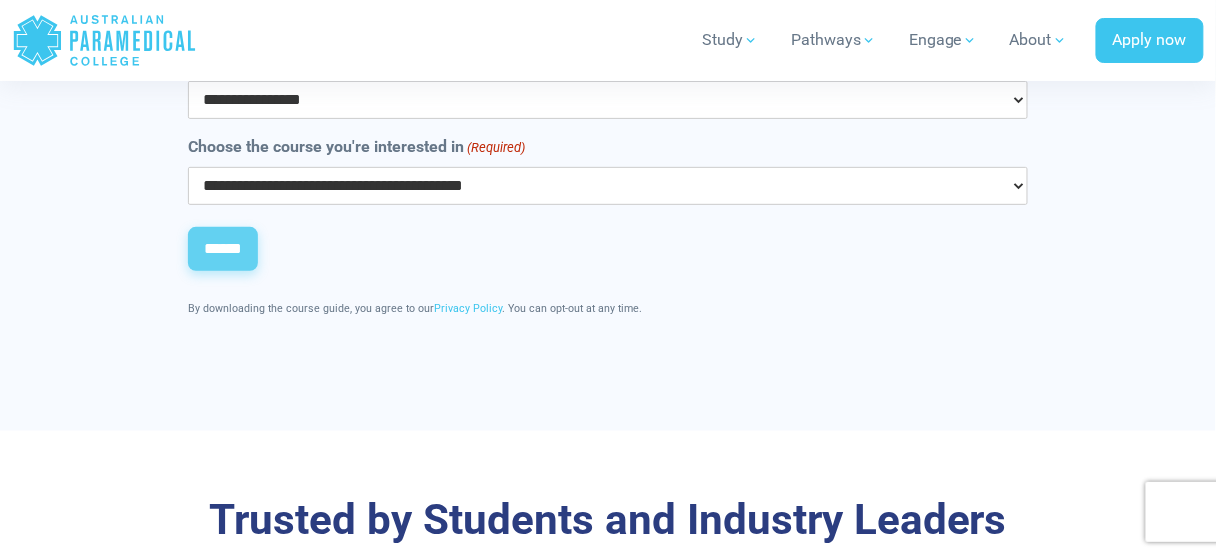 click on "******" at bounding box center (223, 249) 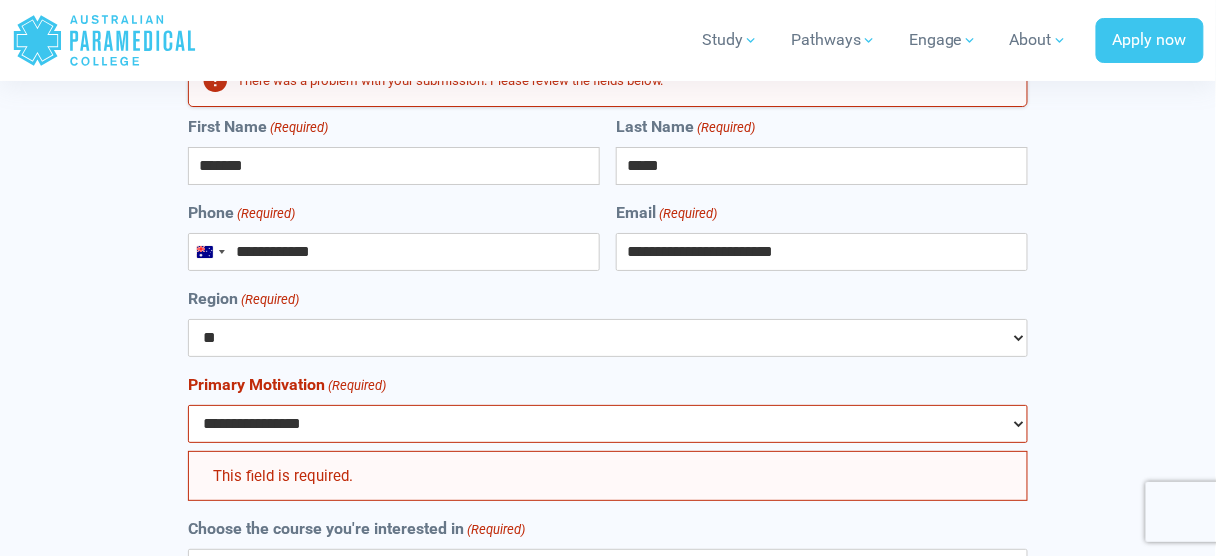 scroll, scrollTop: 0, scrollLeft: 0, axis: both 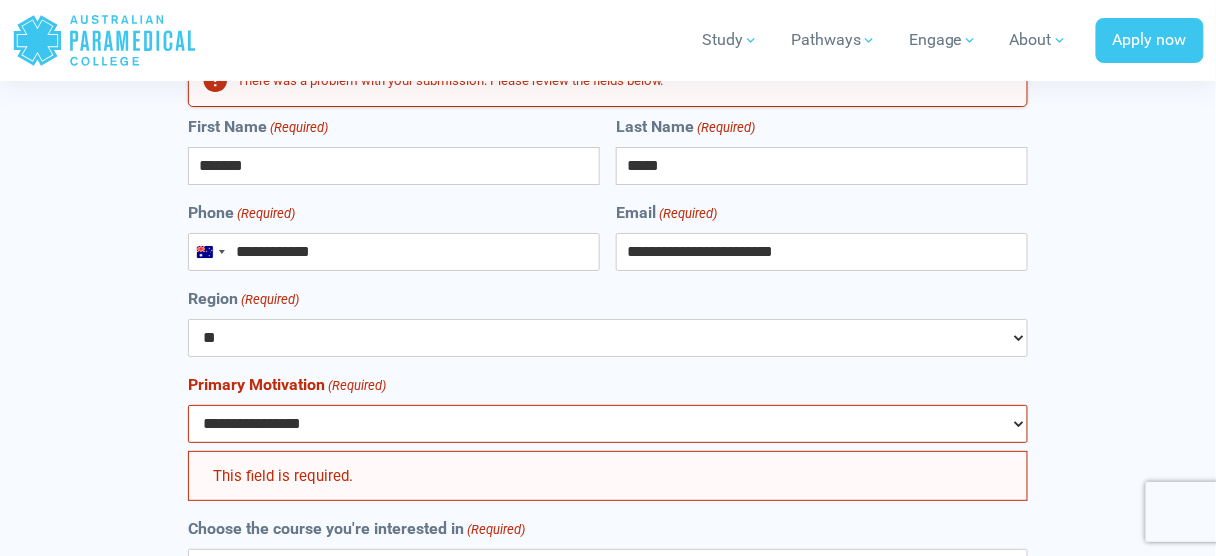 click on "**********" at bounding box center [608, 424] 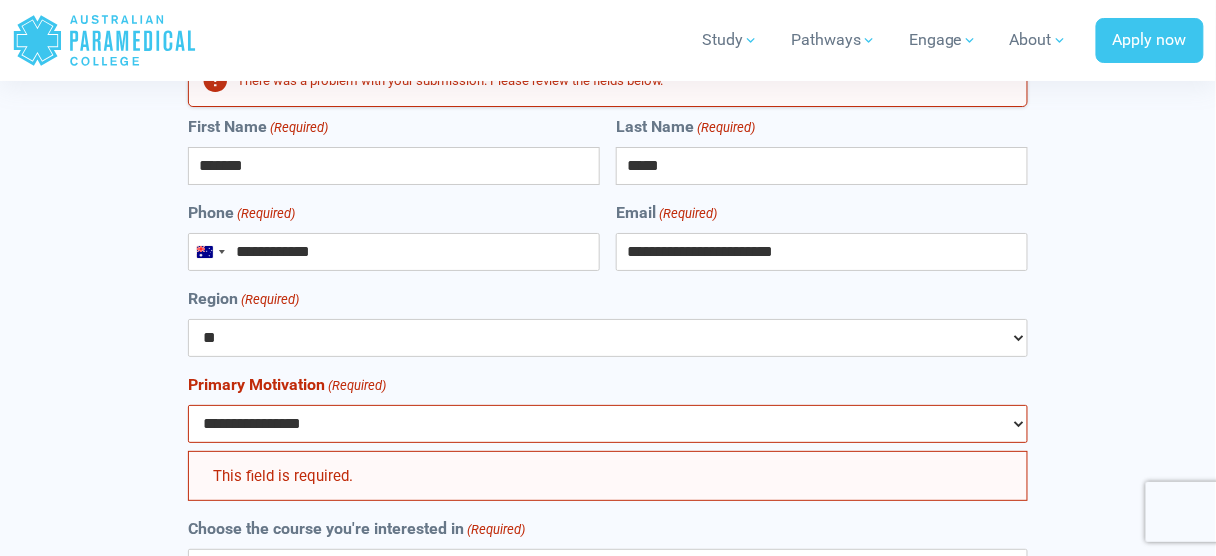 select on "**********" 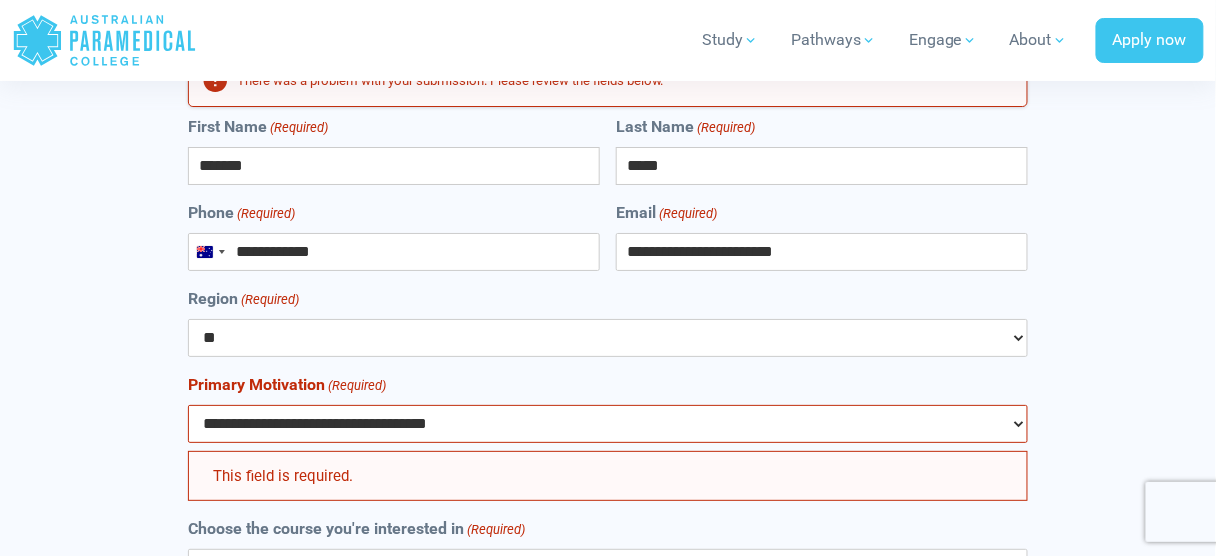 click on "**********" at bounding box center (608, 424) 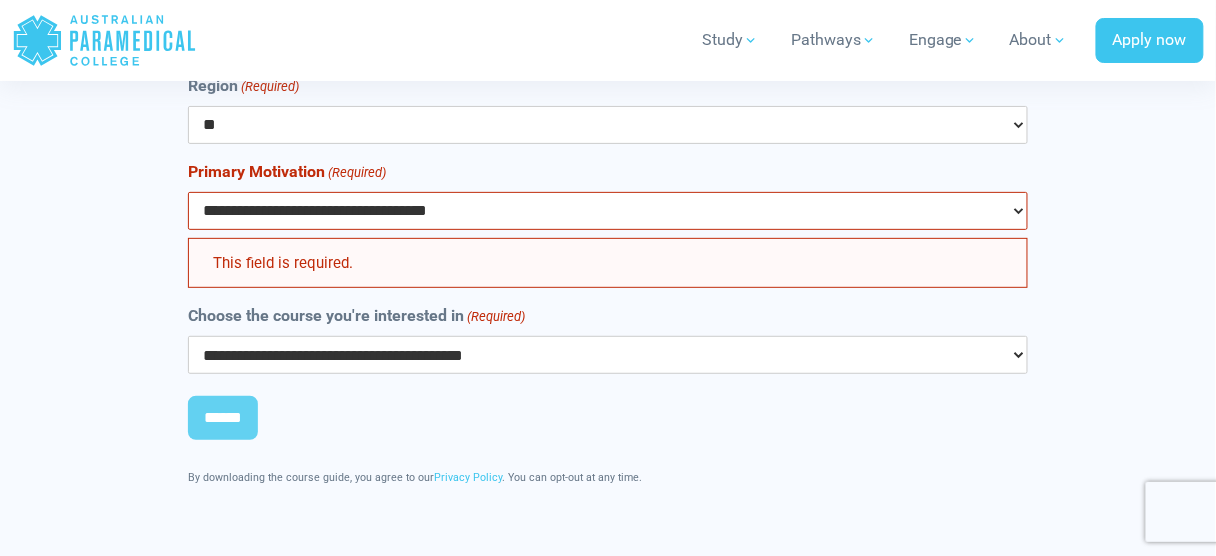 scroll, scrollTop: 11643, scrollLeft: 0, axis: vertical 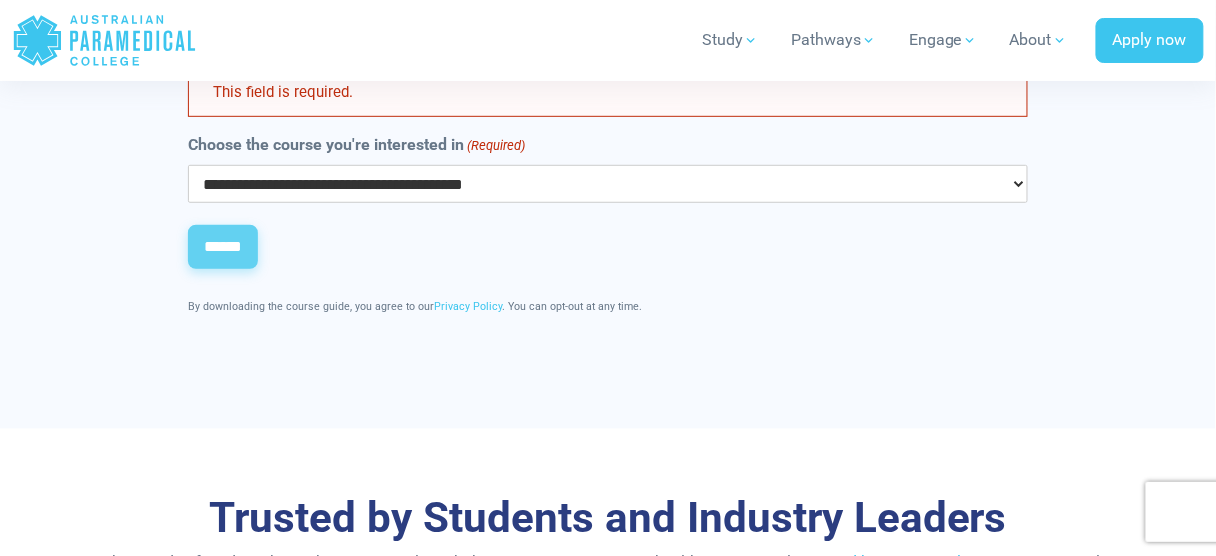click on "******" at bounding box center (223, 247) 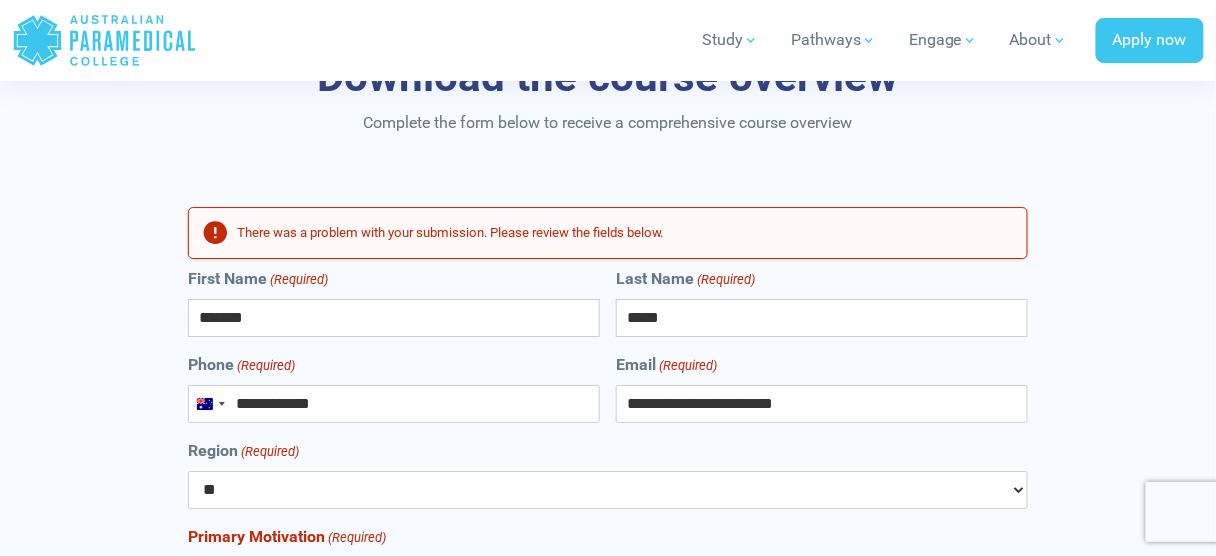 scroll, scrollTop: 11149, scrollLeft: 0, axis: vertical 